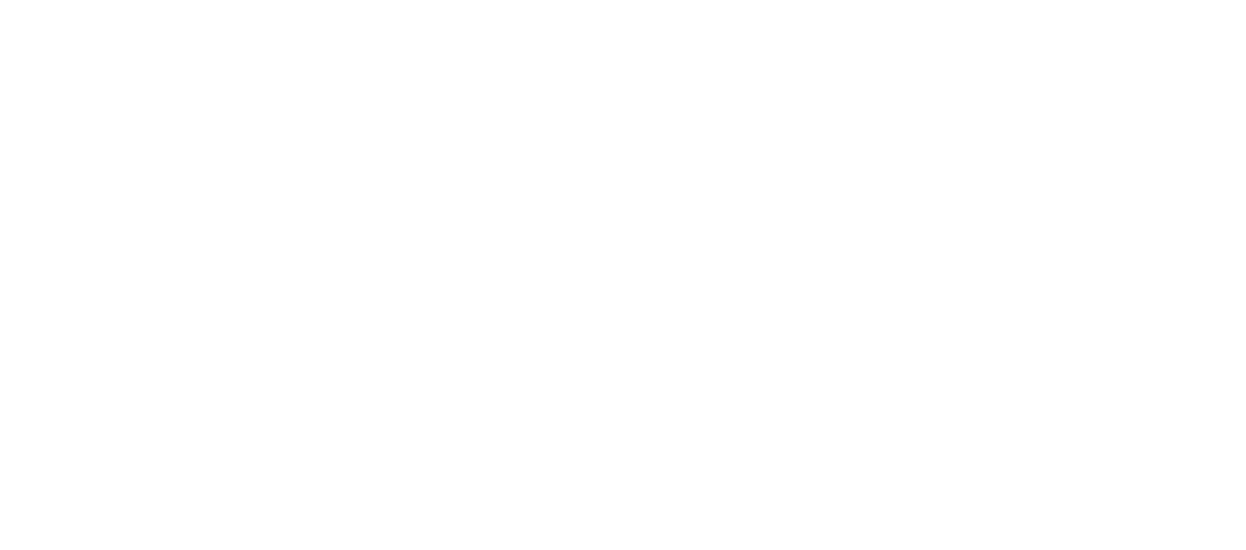 scroll, scrollTop: 0, scrollLeft: 0, axis: both 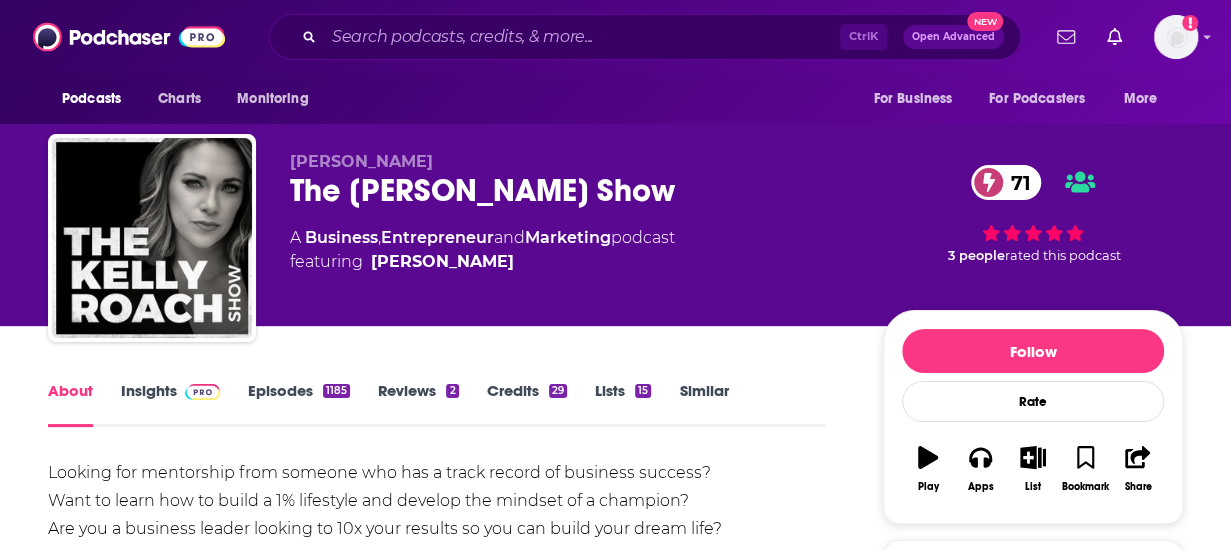 click on "About Insights Episodes 1185 Reviews 2 Credits 29 Lists 15 Similar" at bounding box center (437, 402) 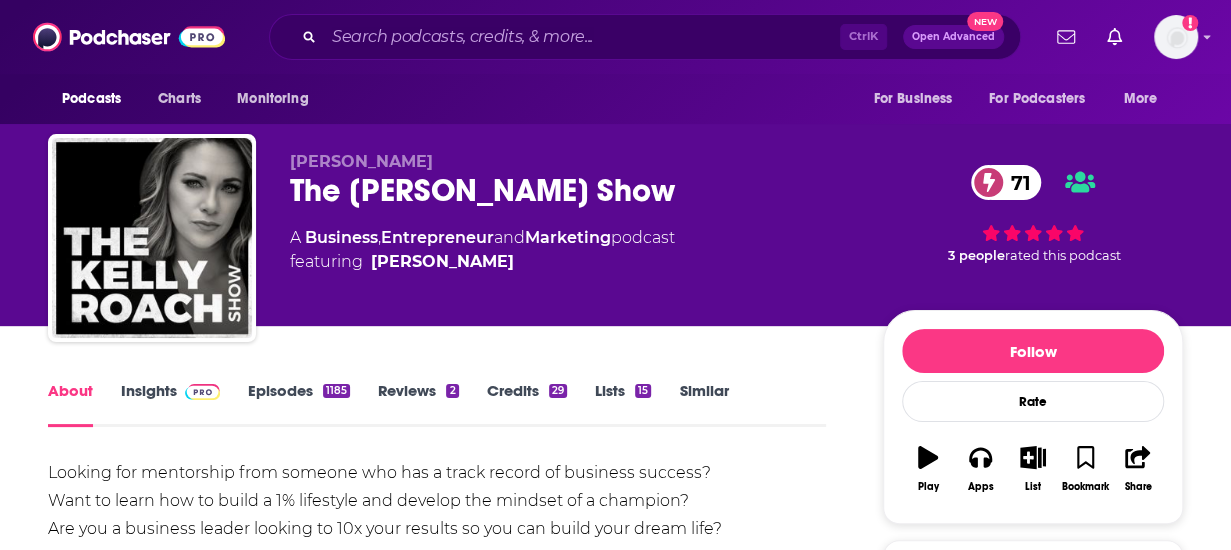 click at bounding box center [202, 392] 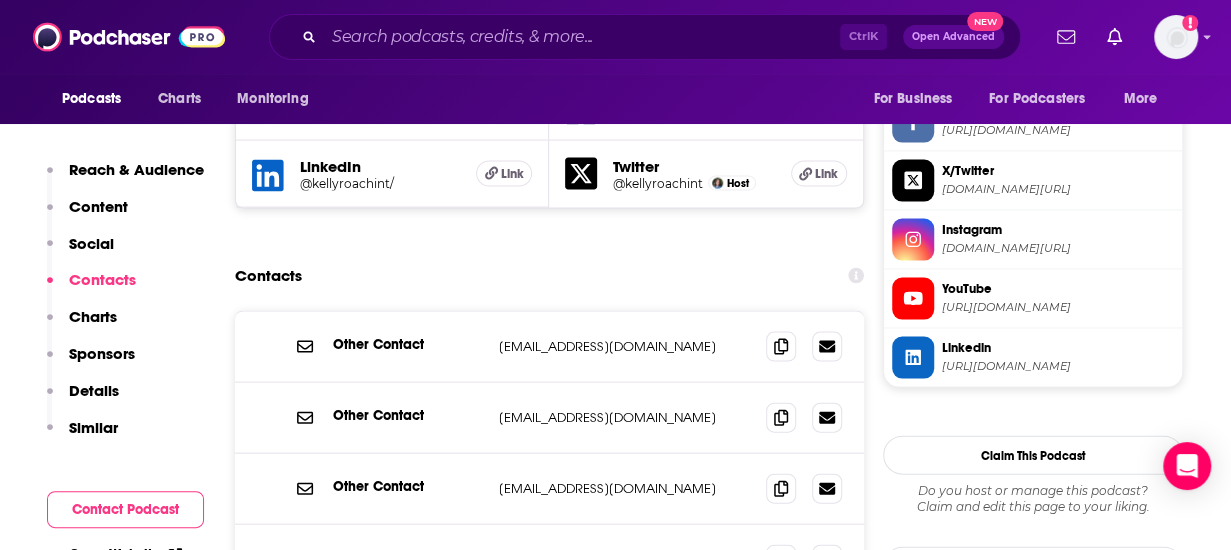 scroll, scrollTop: 1919, scrollLeft: 0, axis: vertical 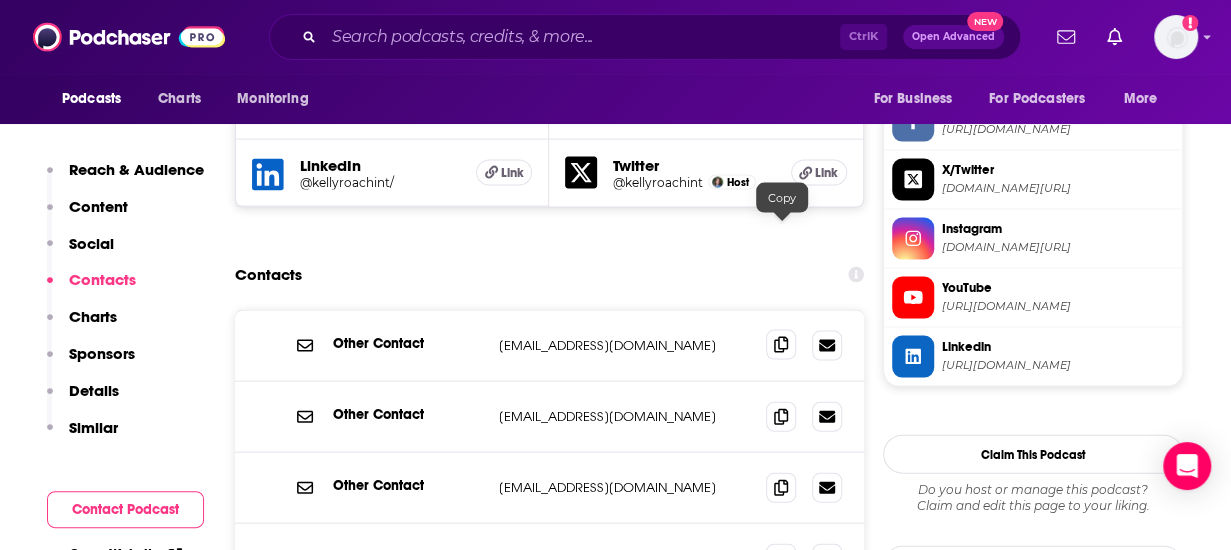 click at bounding box center [781, 345] 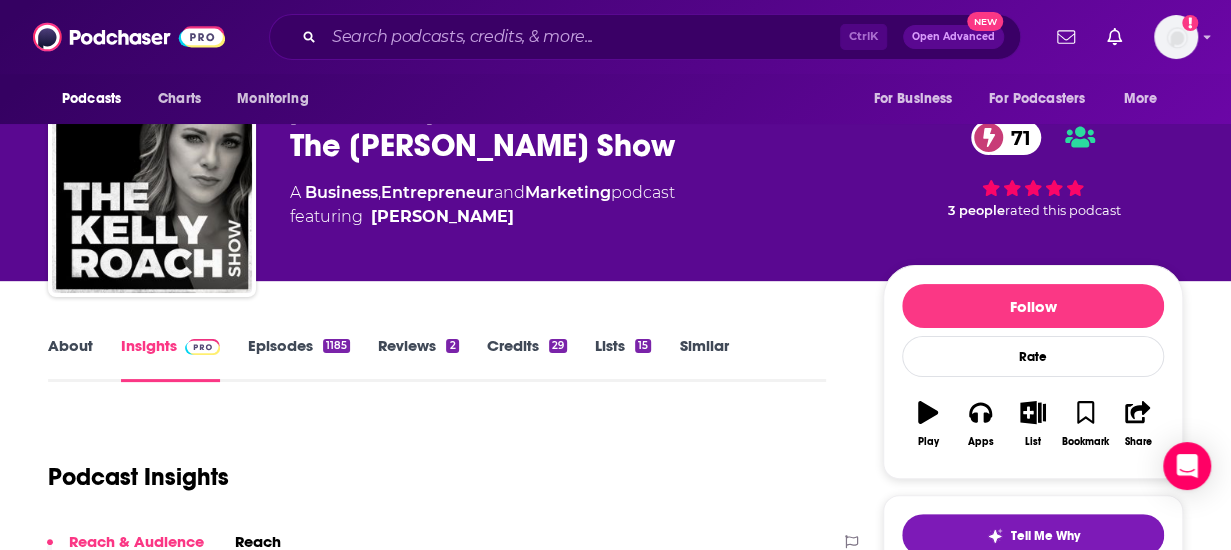 scroll, scrollTop: 0, scrollLeft: 0, axis: both 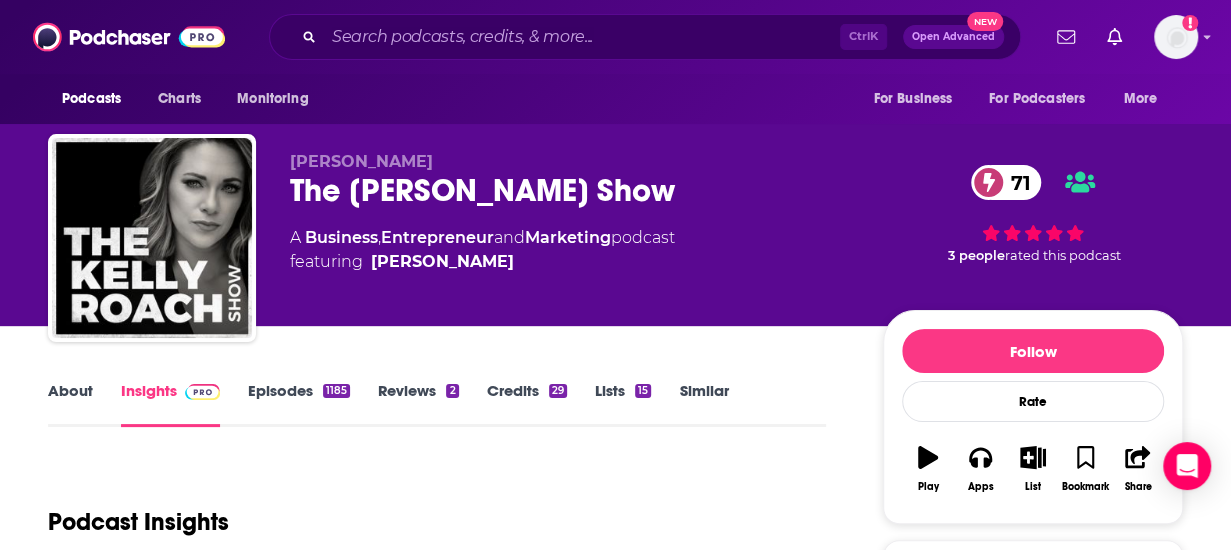 click on "About" at bounding box center [70, 404] 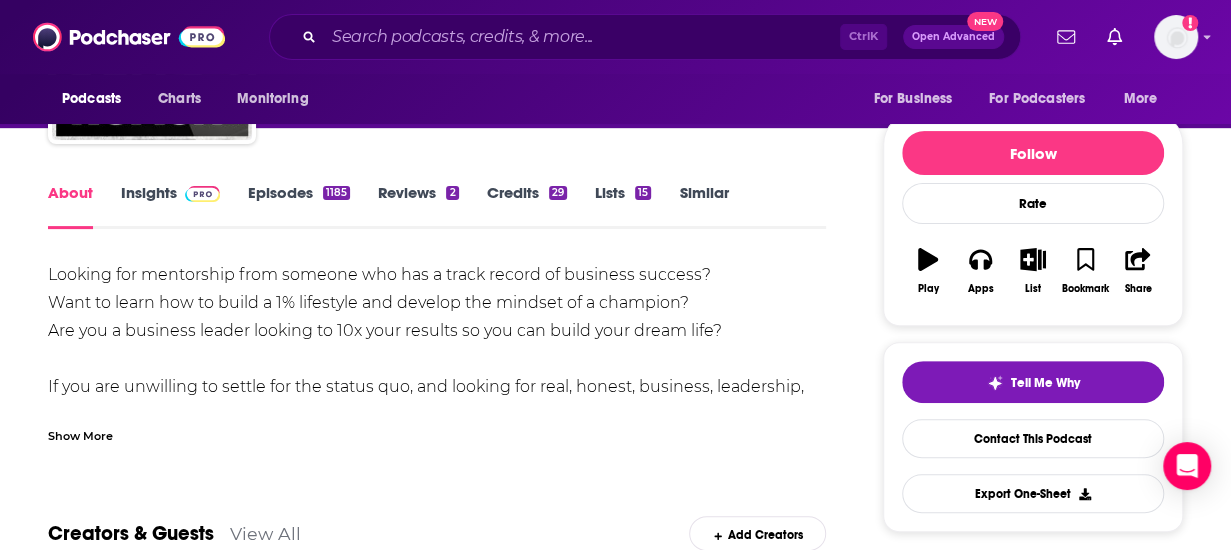 scroll, scrollTop: 197, scrollLeft: 0, axis: vertical 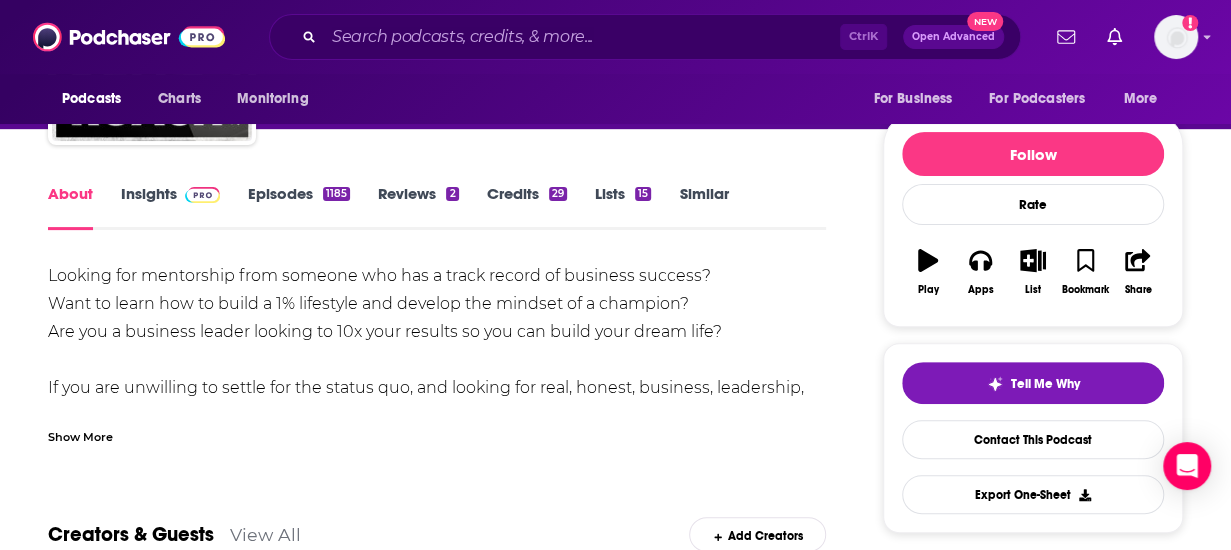 click on "Show More" at bounding box center (80, 435) 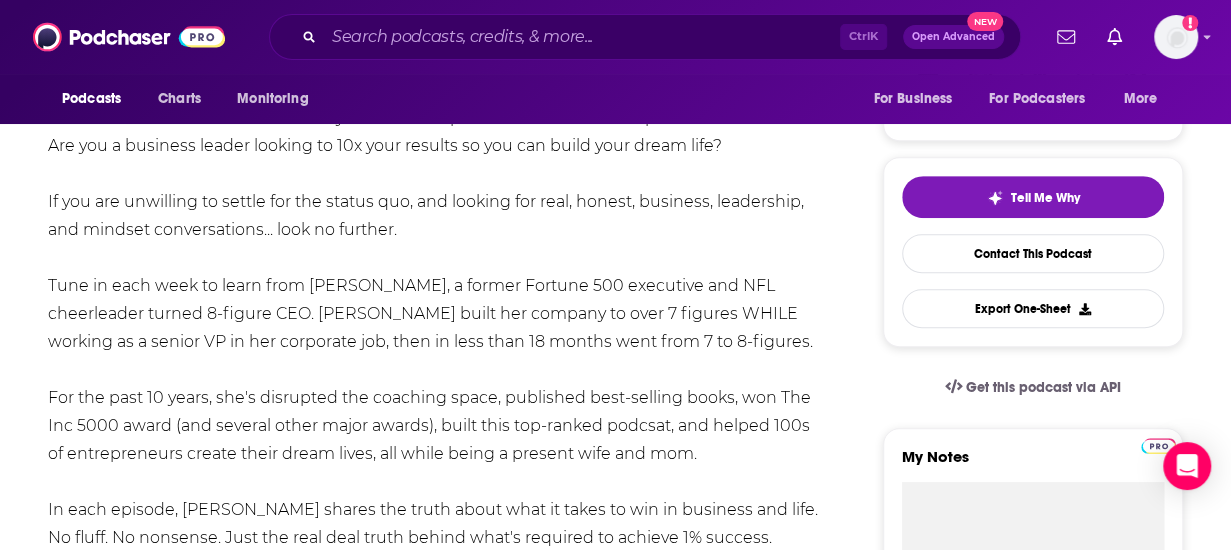scroll, scrollTop: 267, scrollLeft: 0, axis: vertical 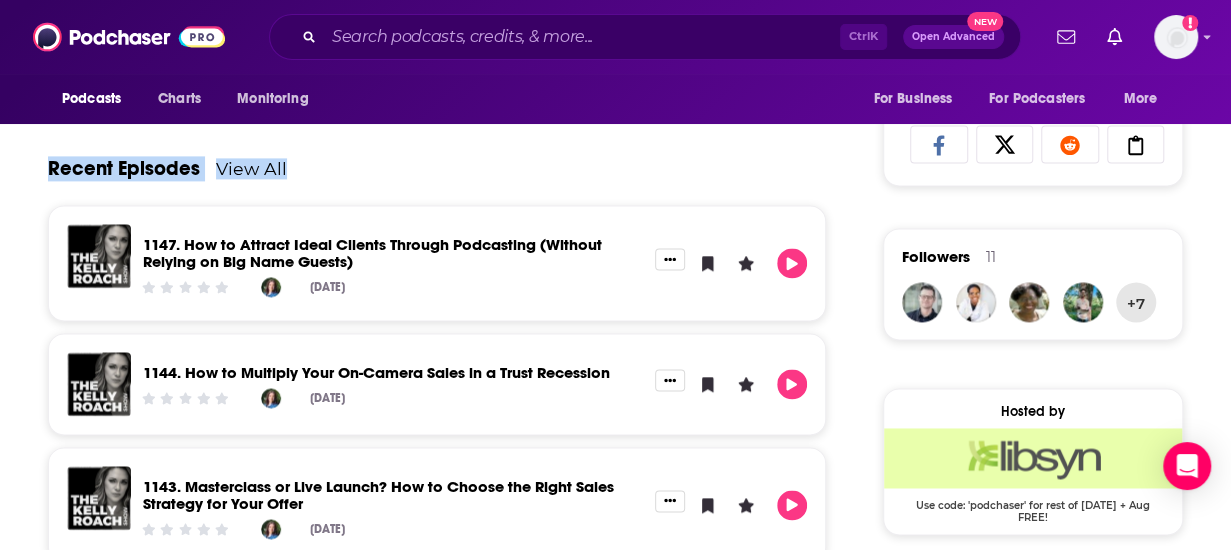 drag, startPoint x: 42, startPoint y: 315, endPoint x: 337, endPoint y: 163, distance: 331.8569 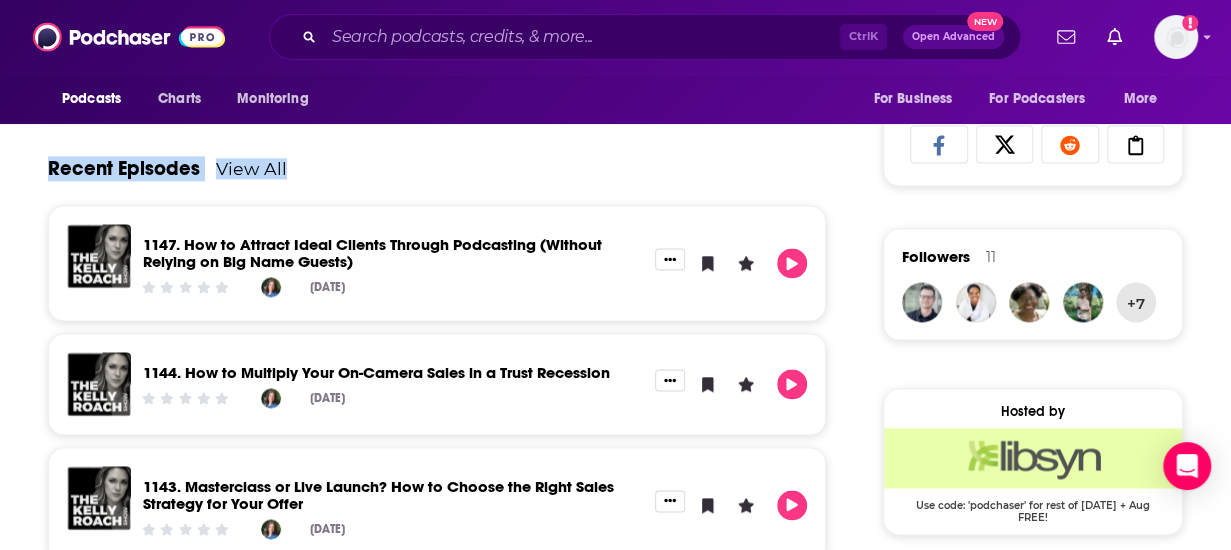 click on "About Insights Episodes 1185 Reviews 2 Credits 29 Lists 15 Similar Looking for mentorship from someone who has a track record of business success? Want to learn how to build a 1% lifestyle and develop the mindset of a champion? Are you a business leader looking to 10x your results so you can build your dream life?
If you are unwilling to settle for the status quo, and looking for real, honest, business, leadership, and mindset conversations... look no further.
Tune in each week to learn from Kelly Roach, a former Fortune 500 executive and NFL cheerleader turned 8-figure CEO. Kelly built her company to over 7 figures WHILE working as a senior VP in her corporate job, then in less than 18 months went from 7 to 8-figures.
For the past 10 years, she's disrupted the coaching space, published best-selling books, won The Inc 5000 award (and several other major awards), built this top-ranked podcsat, and helped 100s of entrepreneurs create their dream lives, all while being a present wife and mom.  Show Less 0 0" at bounding box center (449, 513) 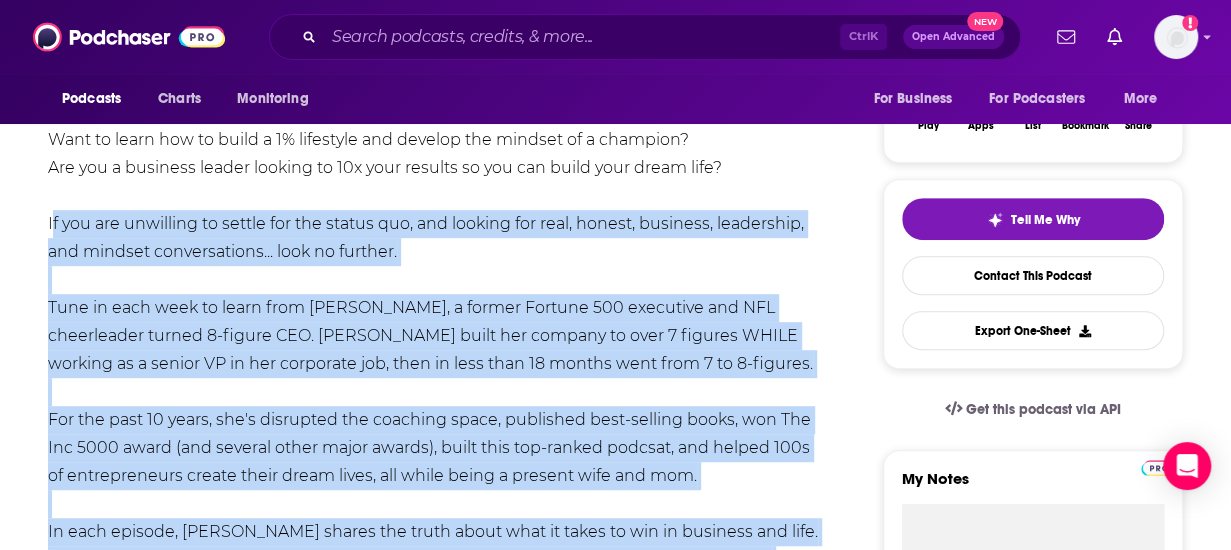 scroll, scrollTop: 359, scrollLeft: 0, axis: vertical 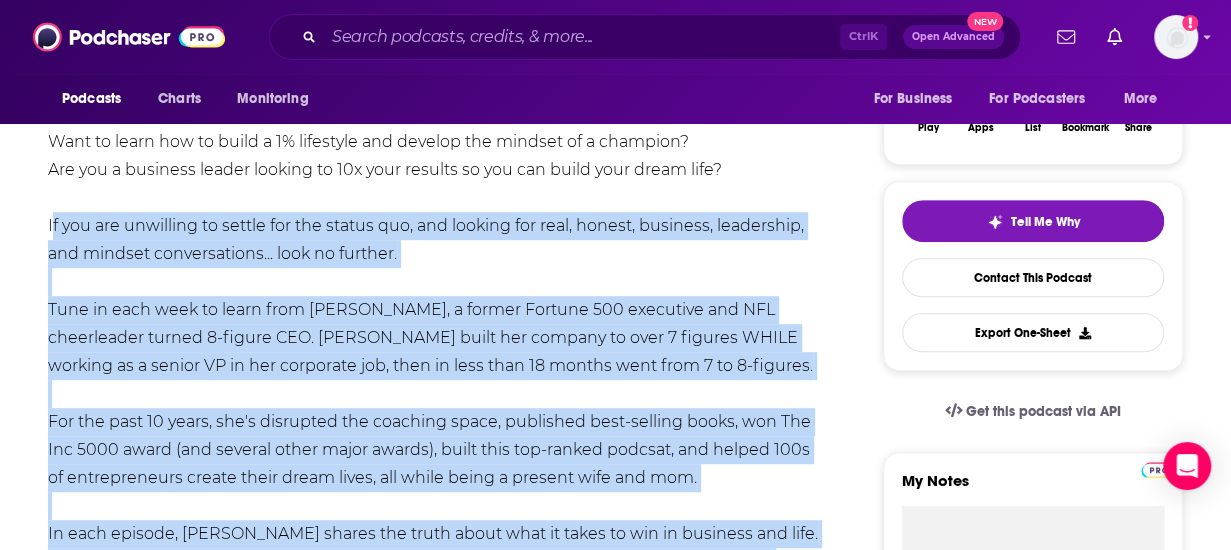 click on "Looking for mentorship from someone who has a track record of business success? Want to learn how to build a 1% lifestyle and develop the mindset of a champion? Are you a business leader looking to 10x your results so you can build your dream life?
If you are unwilling to settle for the status quo, and looking for real, honest, business, leadership, and mindset conversations... look no further.
Tune in each week to learn from Kelly Roach, a former Fortune 500 executive and NFL cheerleader turned 8-figure CEO. Kelly built her company to over 7 figures WHILE working as a senior VP in her corporate job, then in less than 18 months went from 7 to 8-figures.
For the past 10 years, she's disrupted the coaching space, published best-selling books, won The Inc 5000 award (and several other major awards), built this top-ranked podcsat, and helped 100s of entrepreneurs create their dream lives, all while being a present wife and mom." at bounding box center [437, 380] 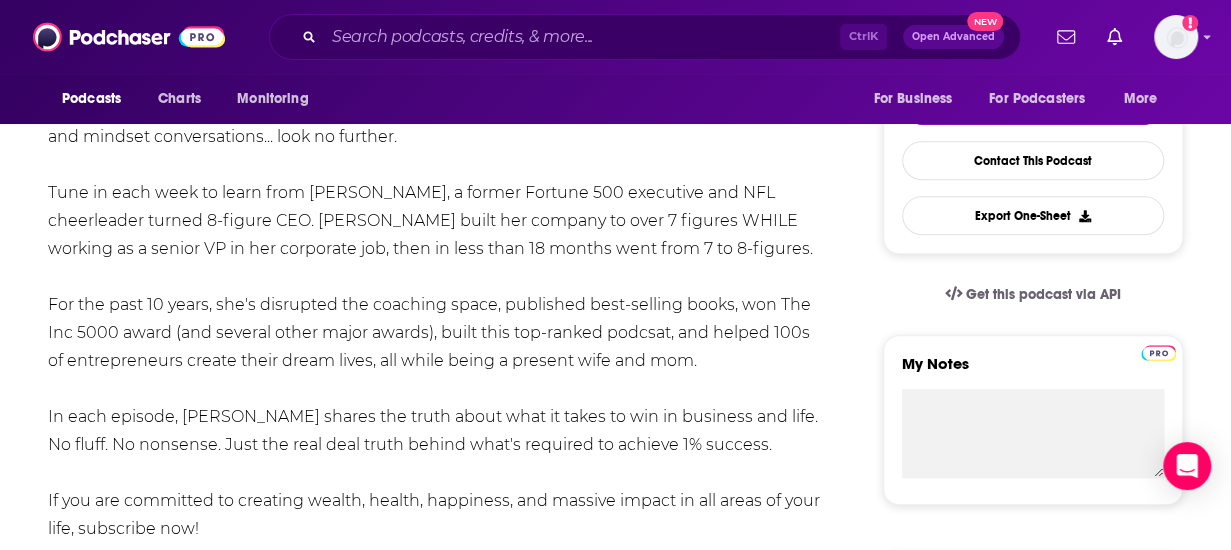 scroll, scrollTop: 479, scrollLeft: 0, axis: vertical 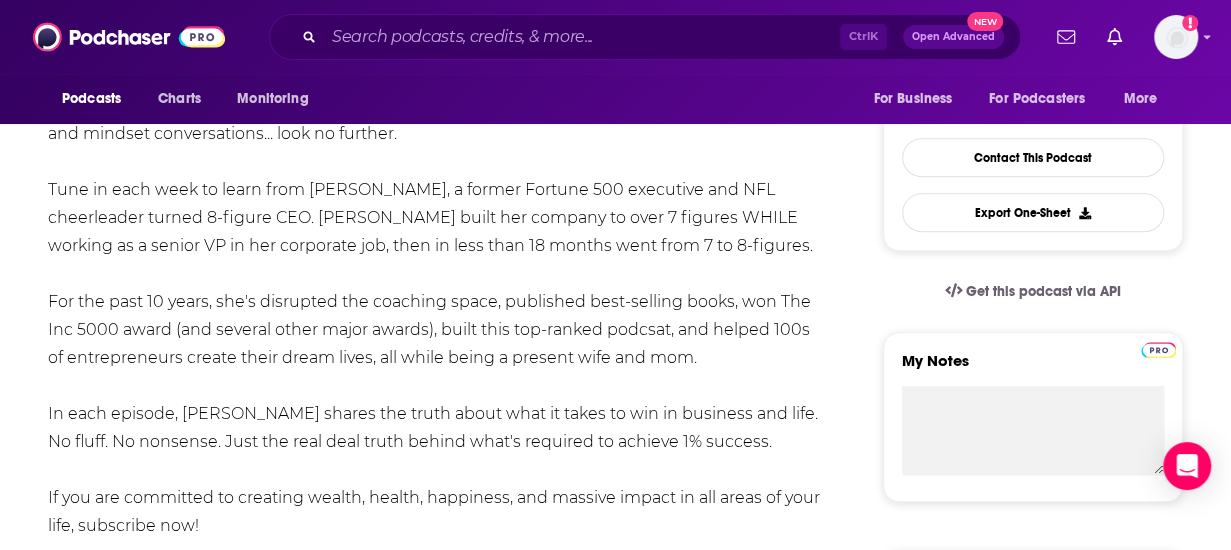 drag, startPoint x: 47, startPoint y: 227, endPoint x: 258, endPoint y: 519, distance: 360.25687 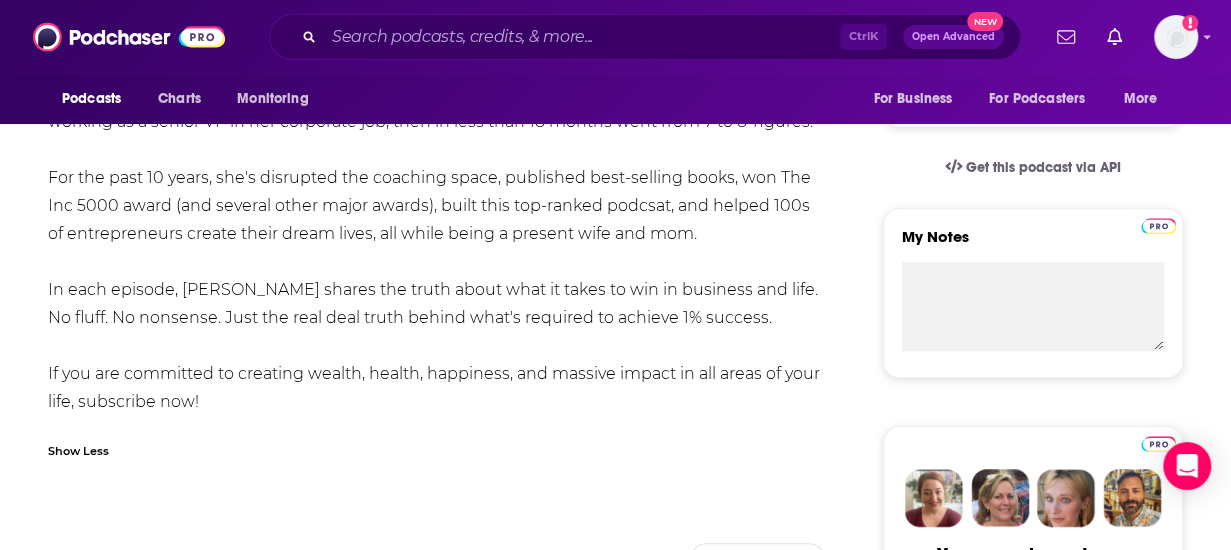scroll, scrollTop: 604, scrollLeft: 0, axis: vertical 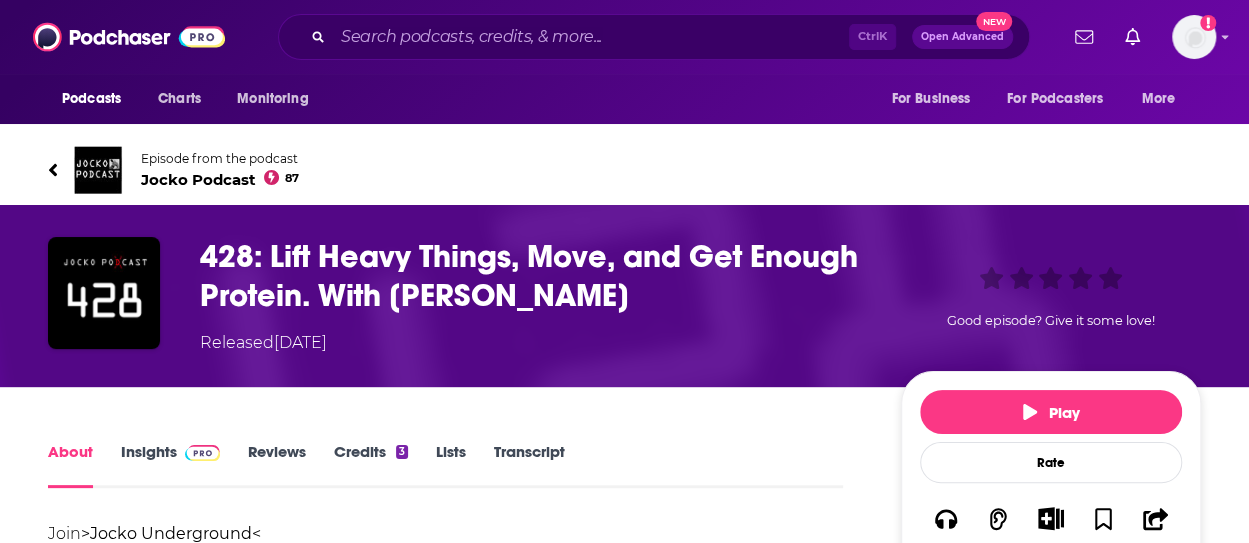 click on "Jocko Podcast 87" at bounding box center (220, 179) 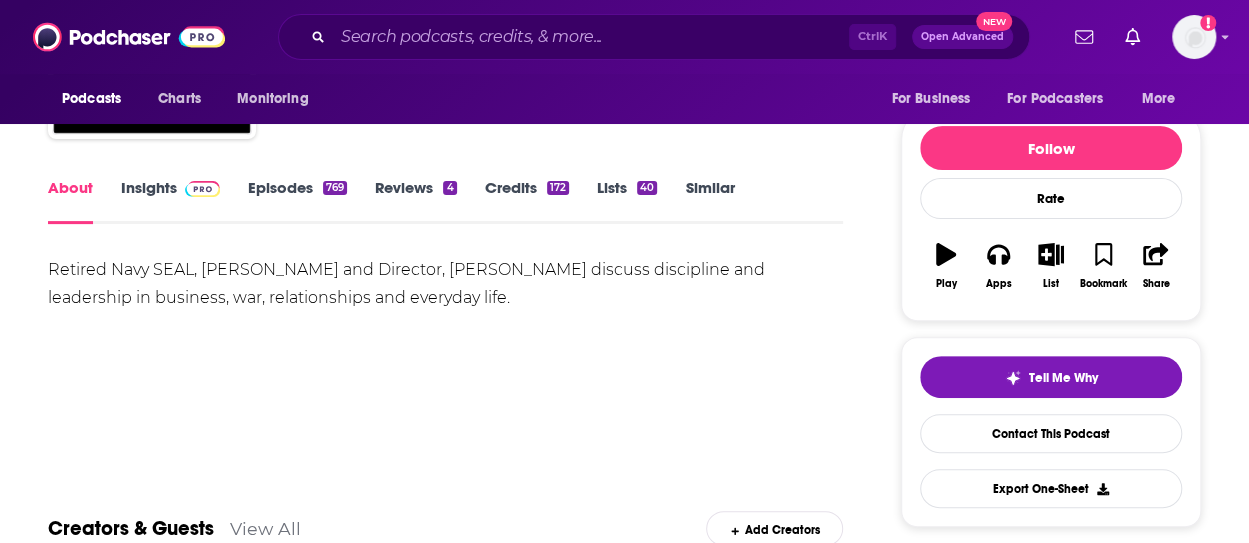scroll, scrollTop: 204, scrollLeft: 0, axis: vertical 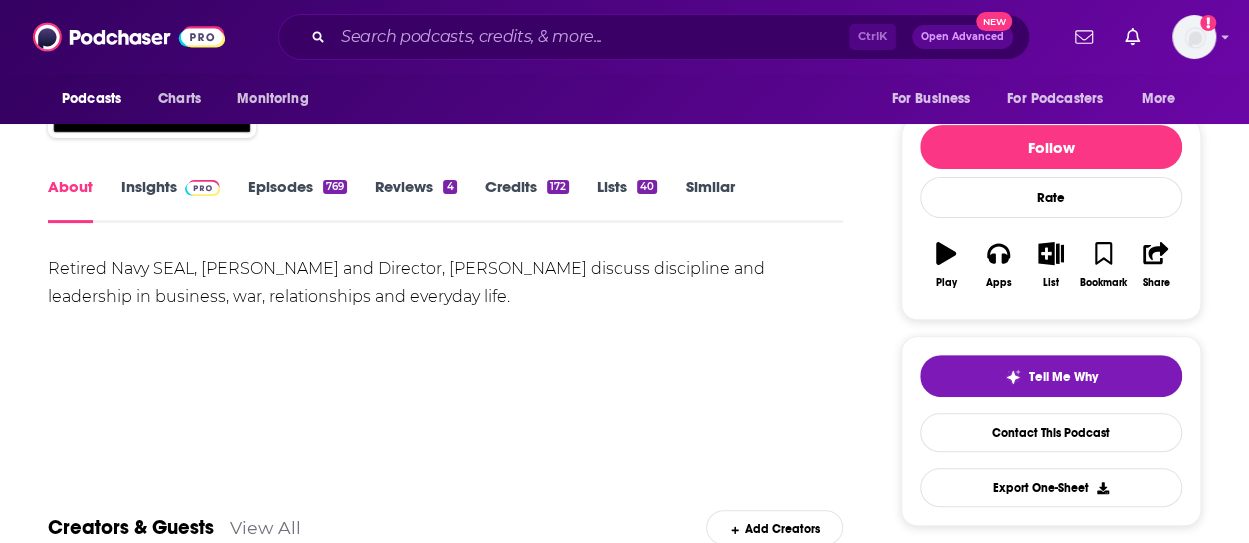 click on "Insights" at bounding box center [170, 200] 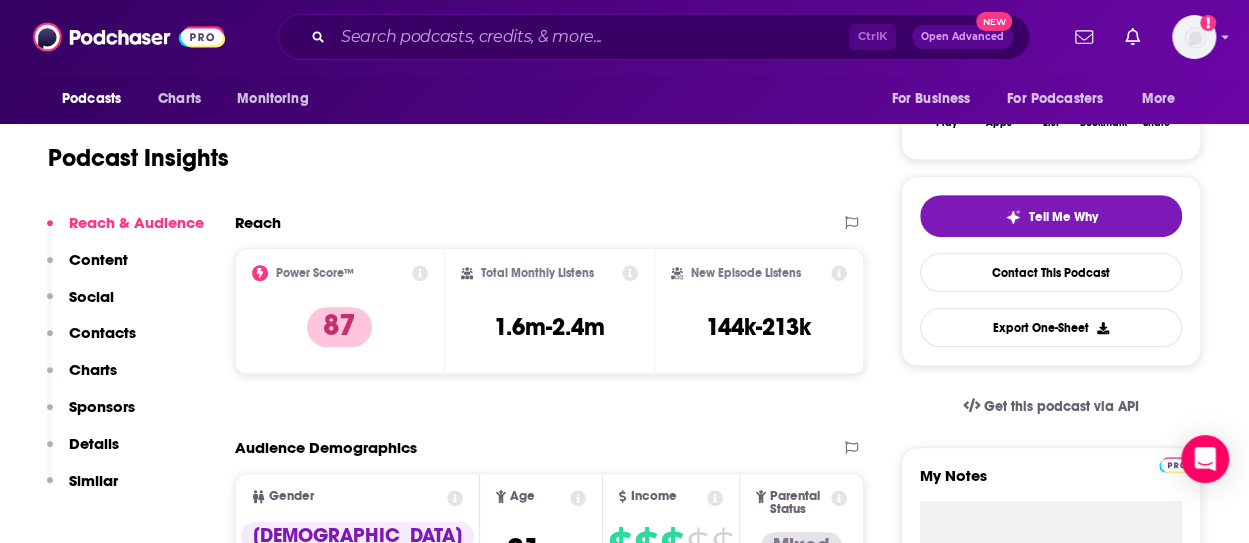 scroll, scrollTop: 0, scrollLeft: 0, axis: both 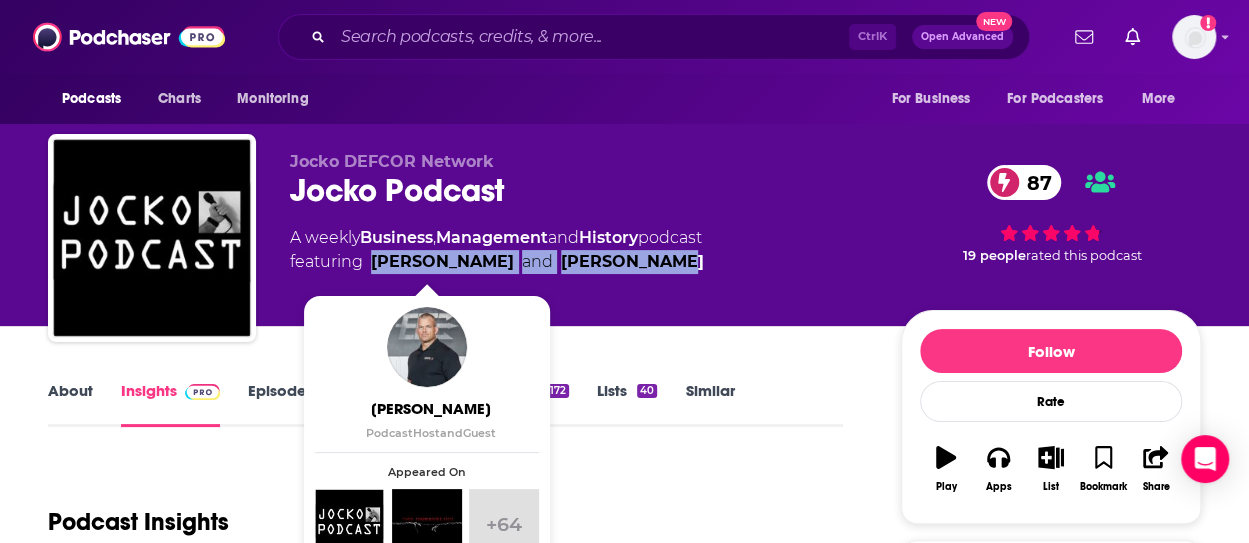 drag, startPoint x: 654, startPoint y: 259, endPoint x: 368, endPoint y: 261, distance: 286.007 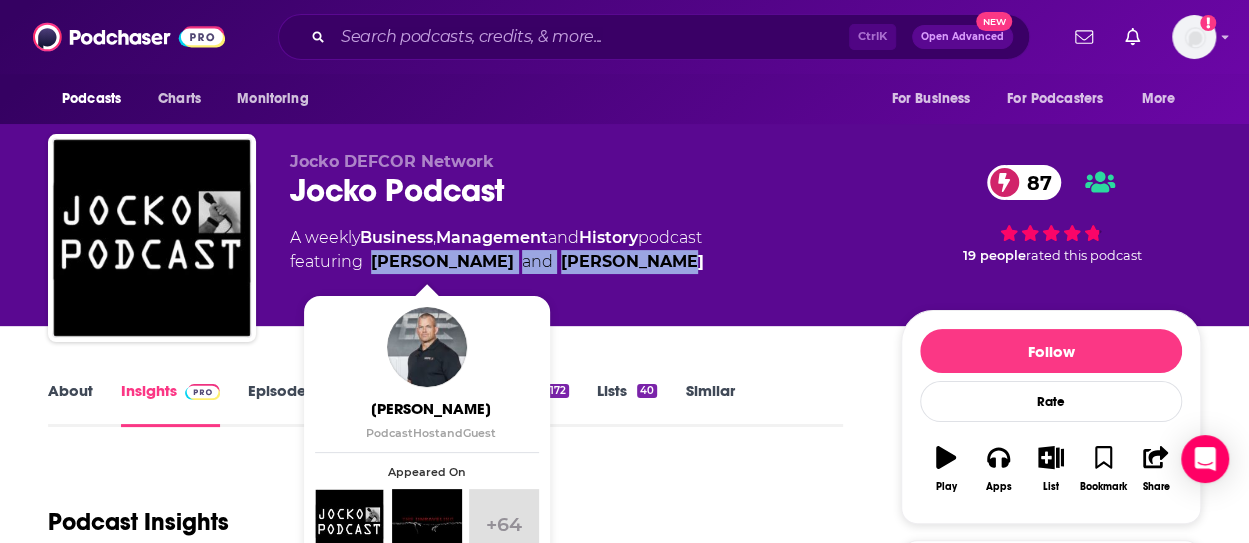 click on "featuring  Jocko Willink  and  Echo Charles" at bounding box center [497, 262] 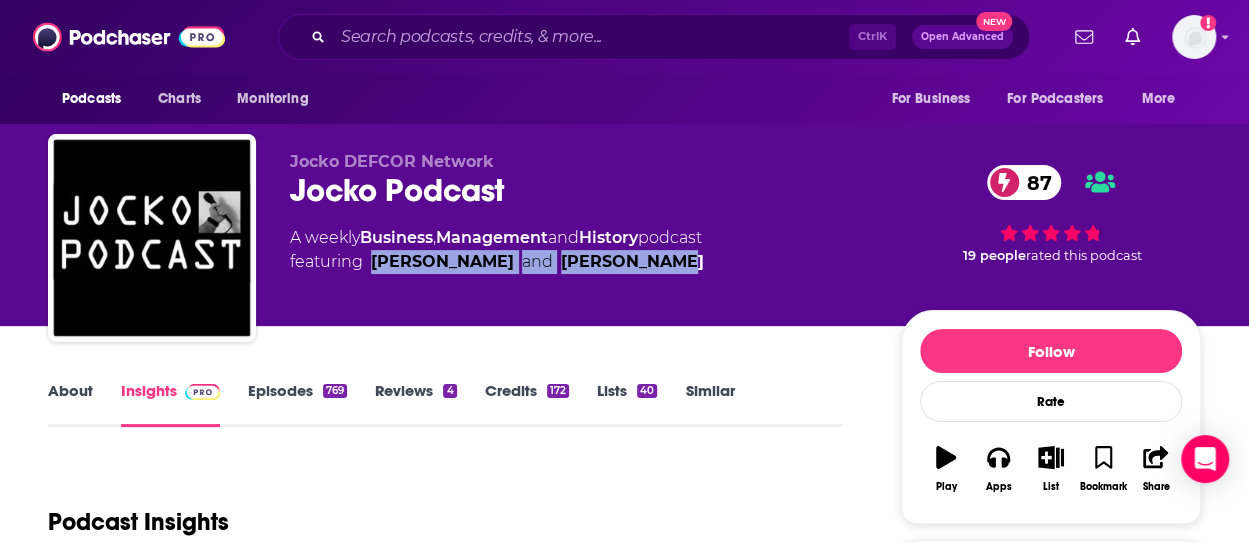 copy on "Jocko Willink  and  Echo Charles" 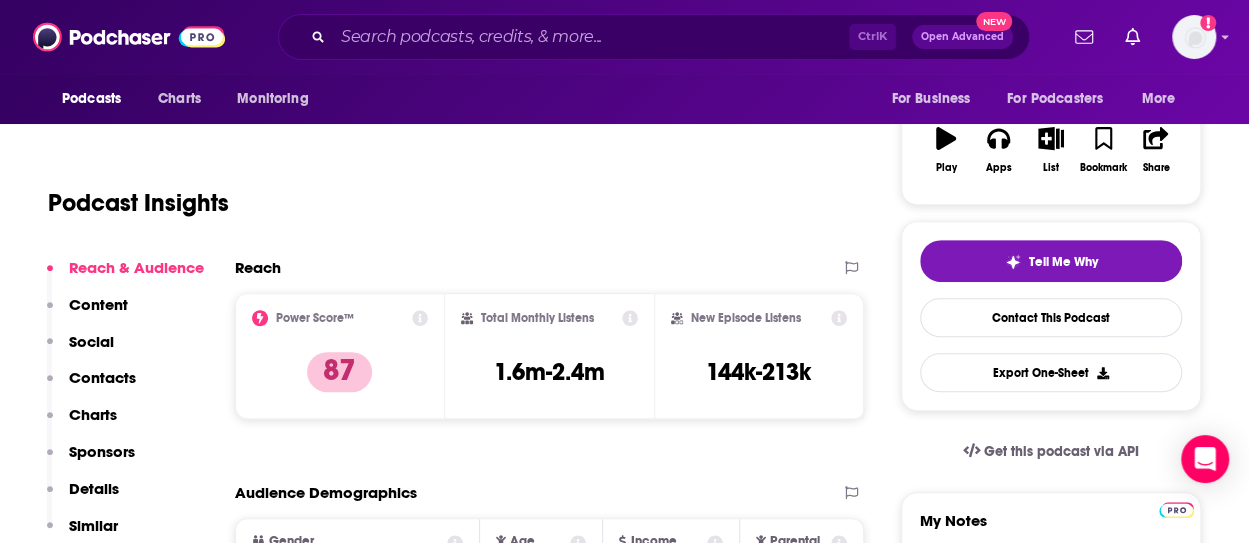 scroll, scrollTop: 0, scrollLeft: 0, axis: both 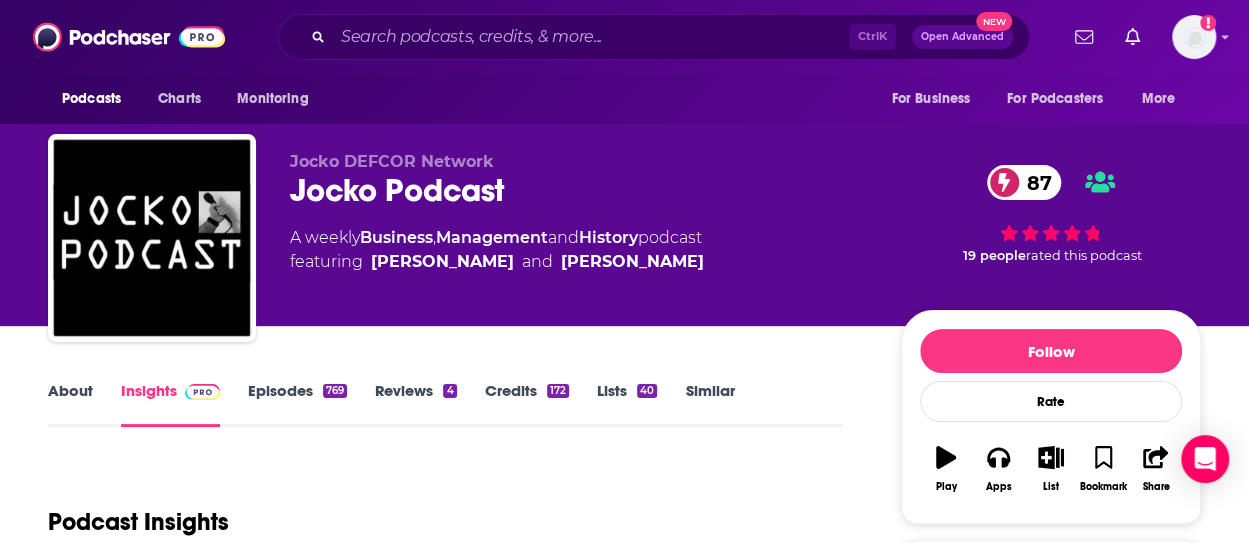 click on "About Insights Episodes 769 Reviews 4 Credits 172 Lists 40 Similar" at bounding box center (445, 402) 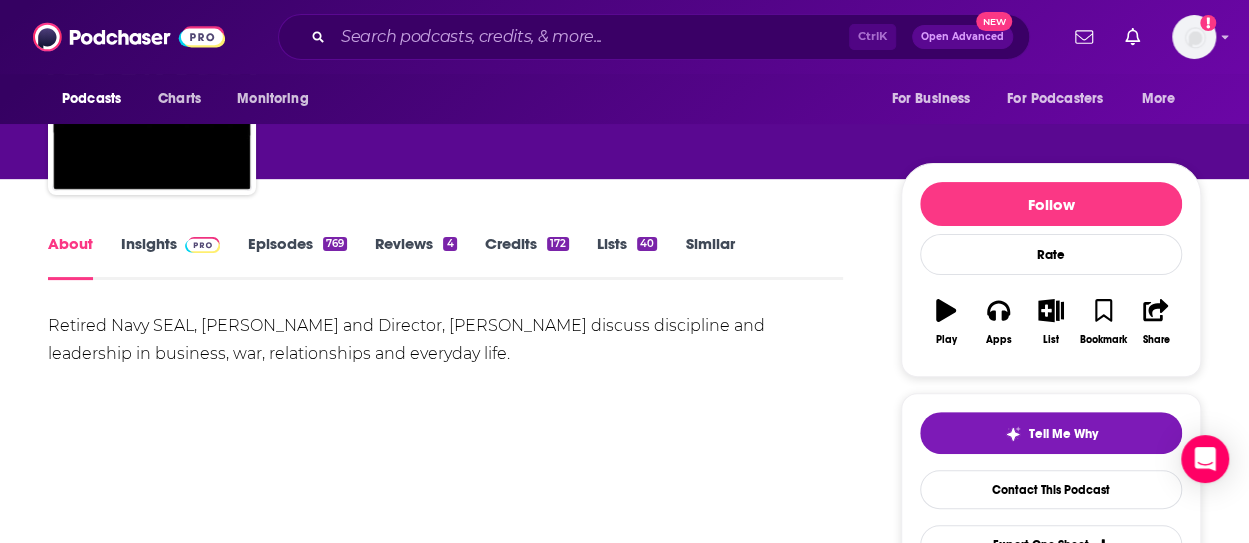 scroll, scrollTop: 148, scrollLeft: 0, axis: vertical 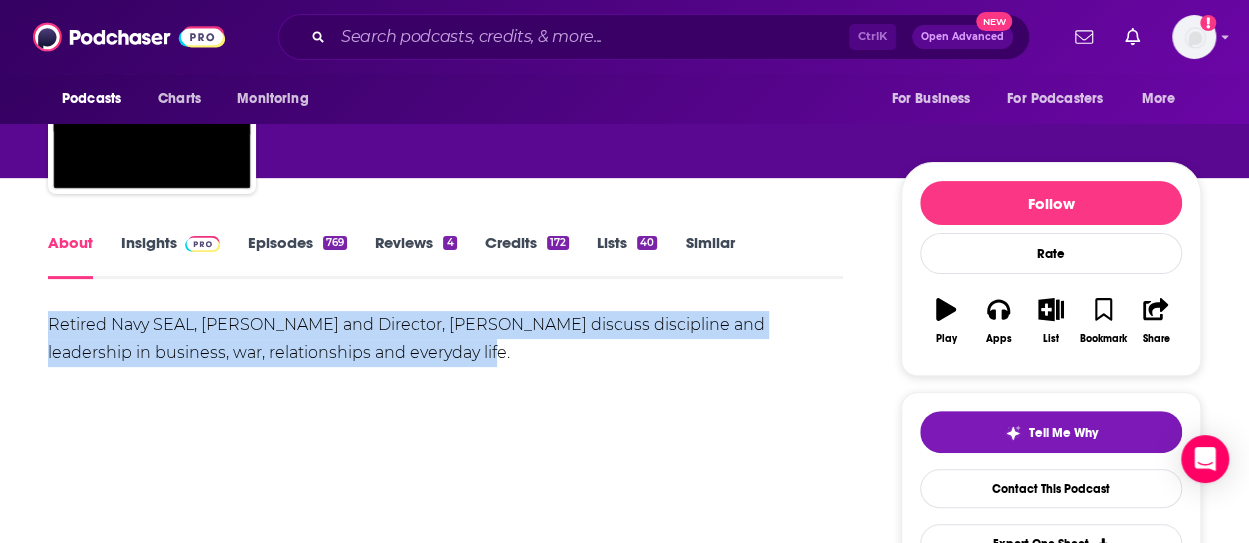 drag, startPoint x: 397, startPoint y: 347, endPoint x: 66, endPoint y: 304, distance: 333.78137 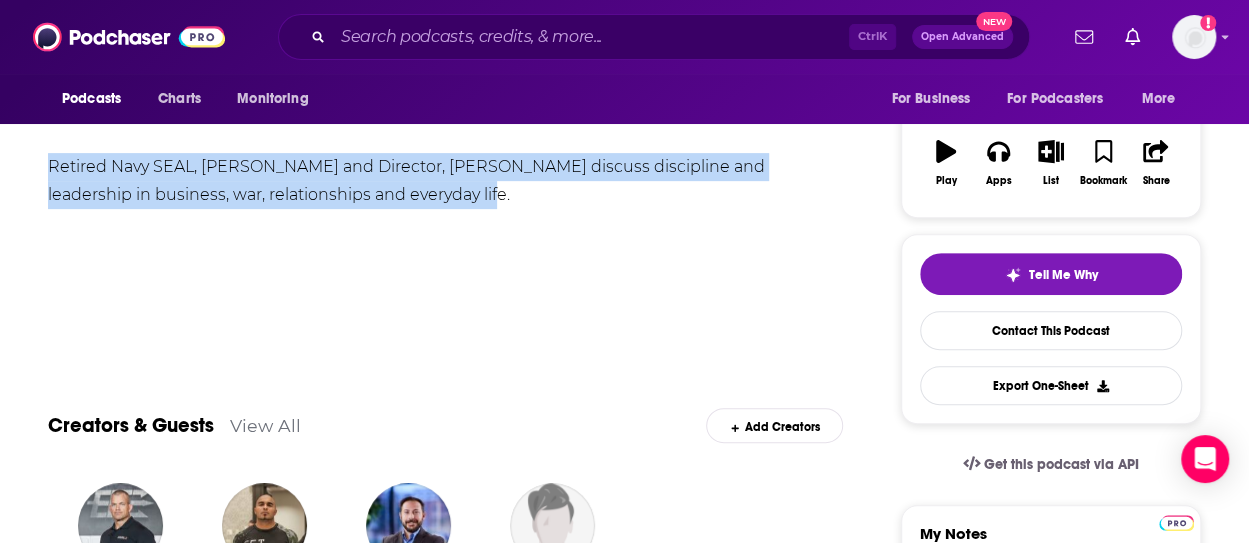 scroll, scrollTop: 210, scrollLeft: 0, axis: vertical 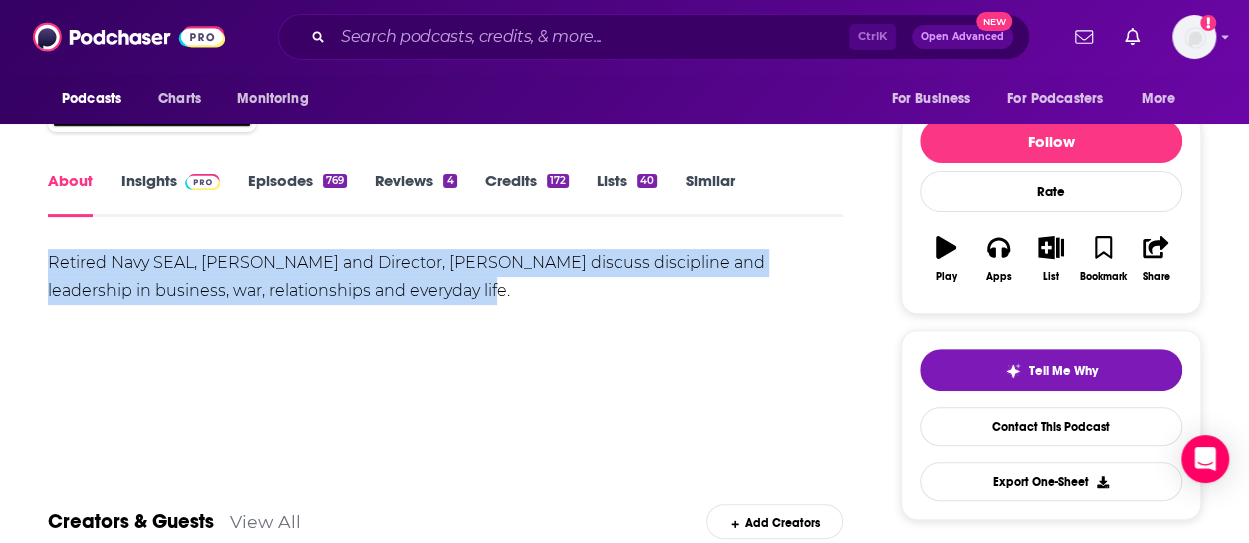 click on "Insights" at bounding box center [170, 194] 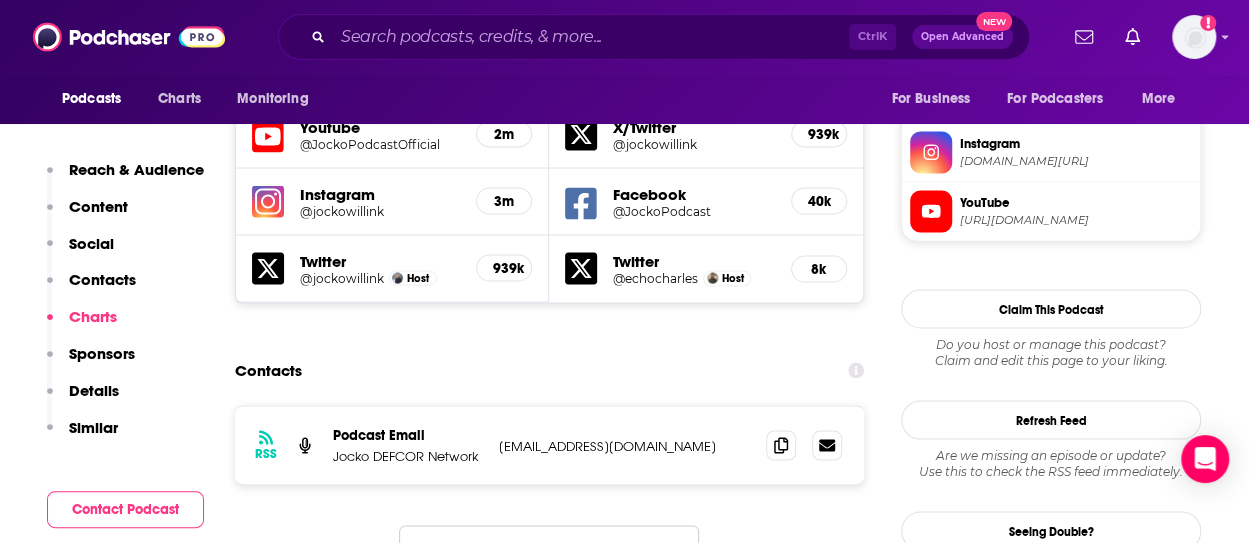 scroll, scrollTop: 1799, scrollLeft: 0, axis: vertical 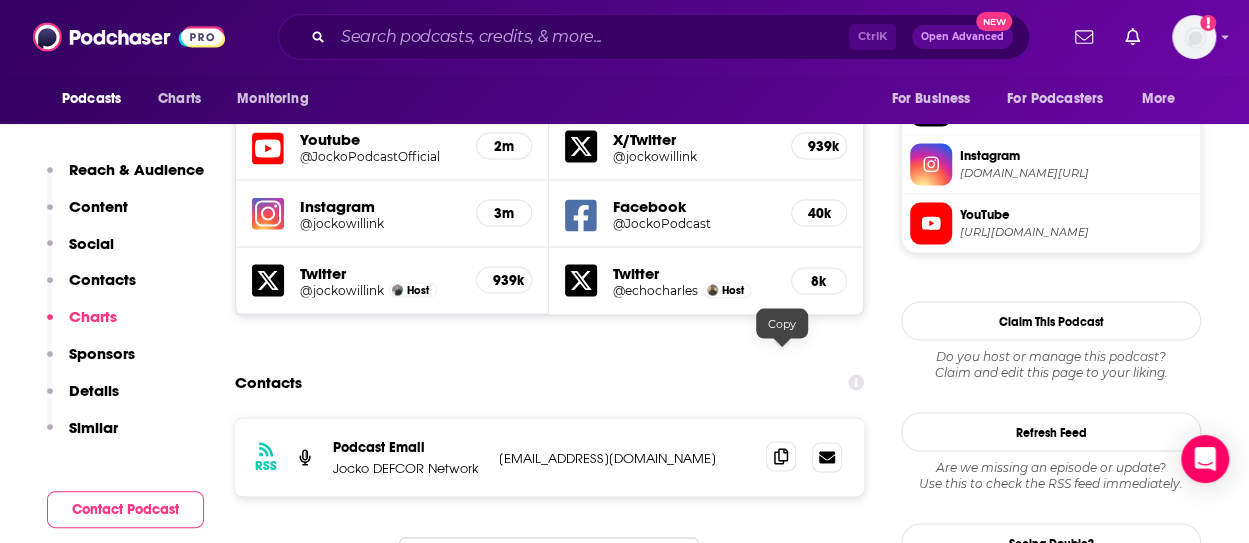 click 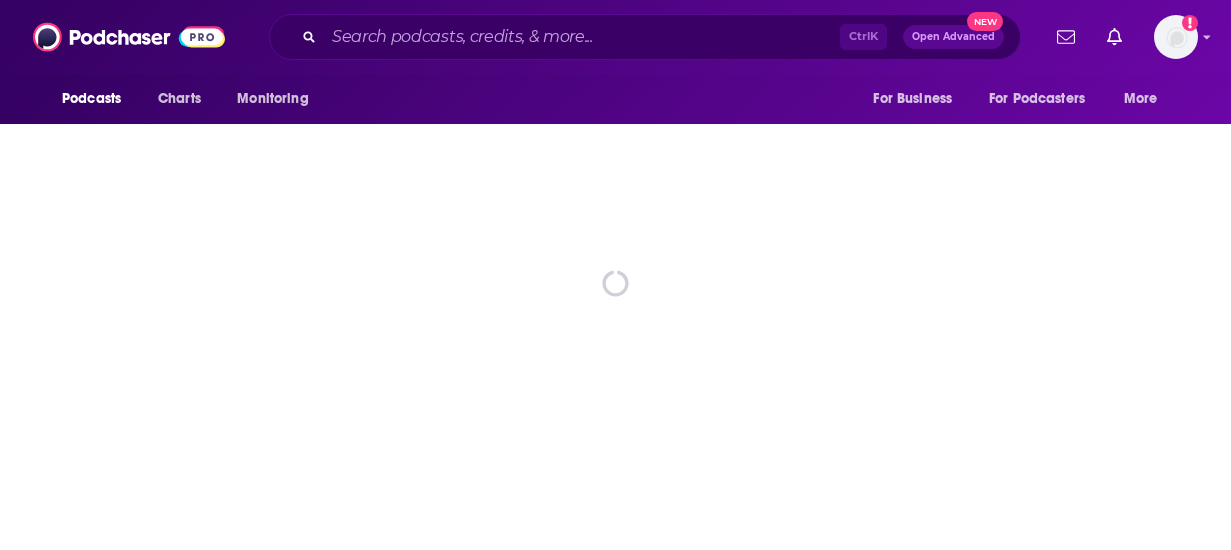 scroll, scrollTop: 0, scrollLeft: 0, axis: both 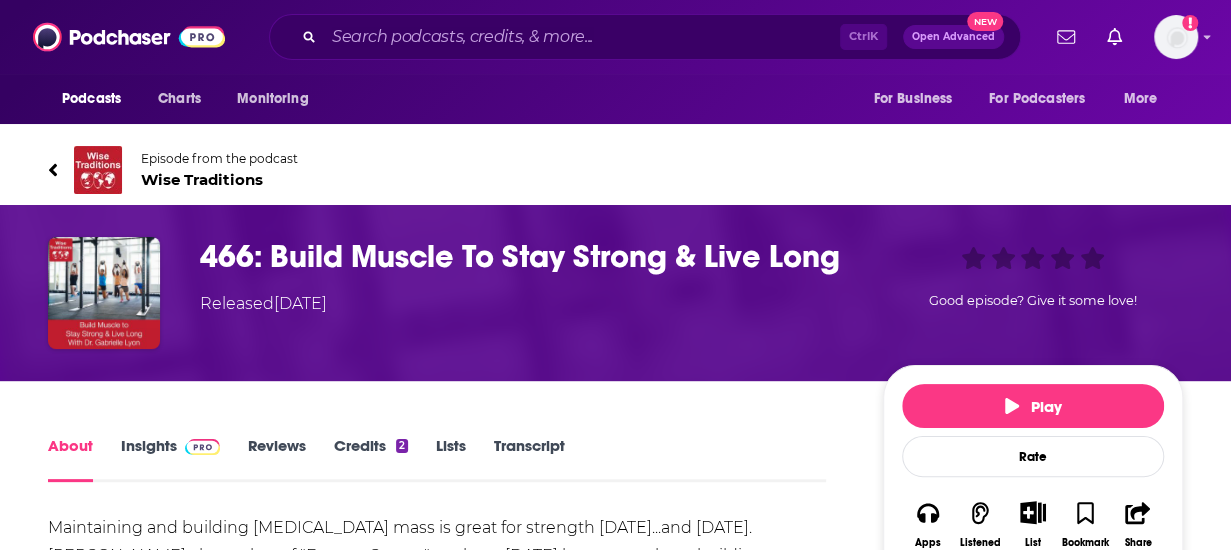 click on "Wise Traditions" at bounding box center (219, 179) 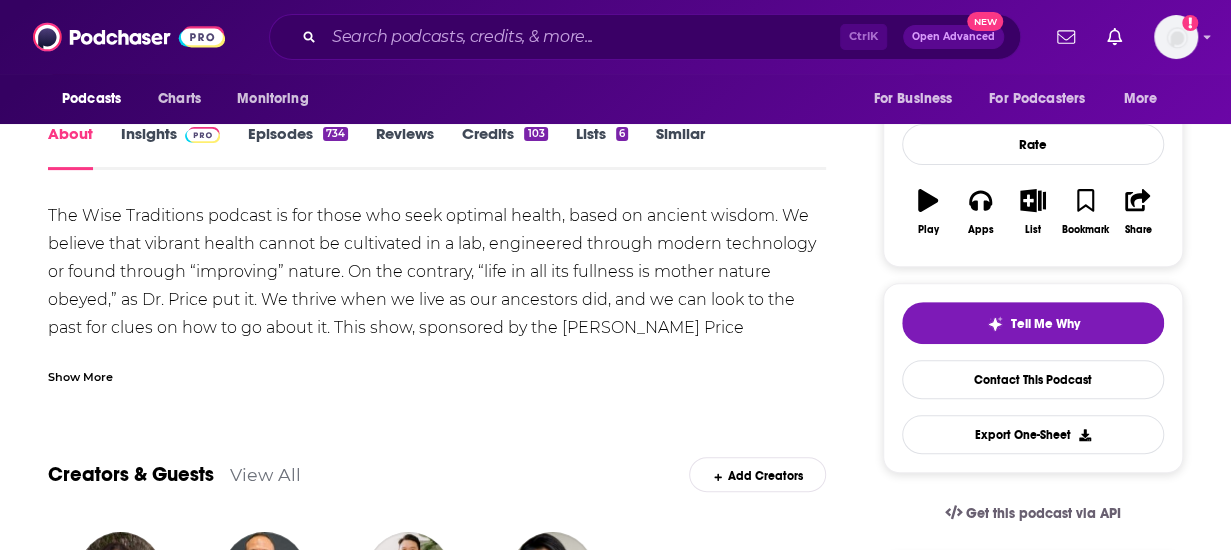 scroll, scrollTop: 155, scrollLeft: 0, axis: vertical 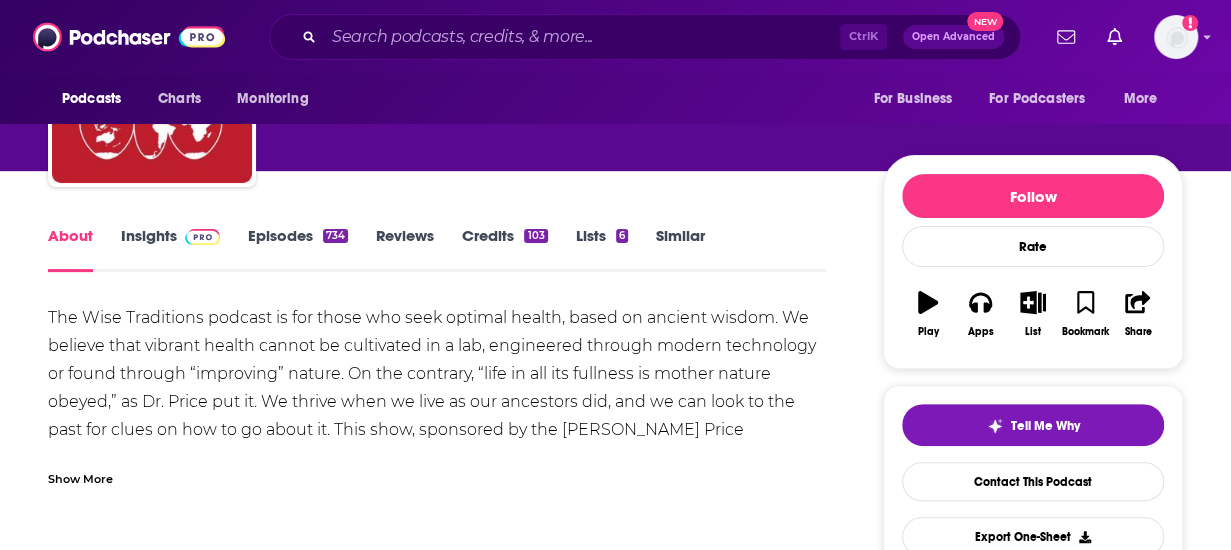 click on "Show More" at bounding box center (80, 477) 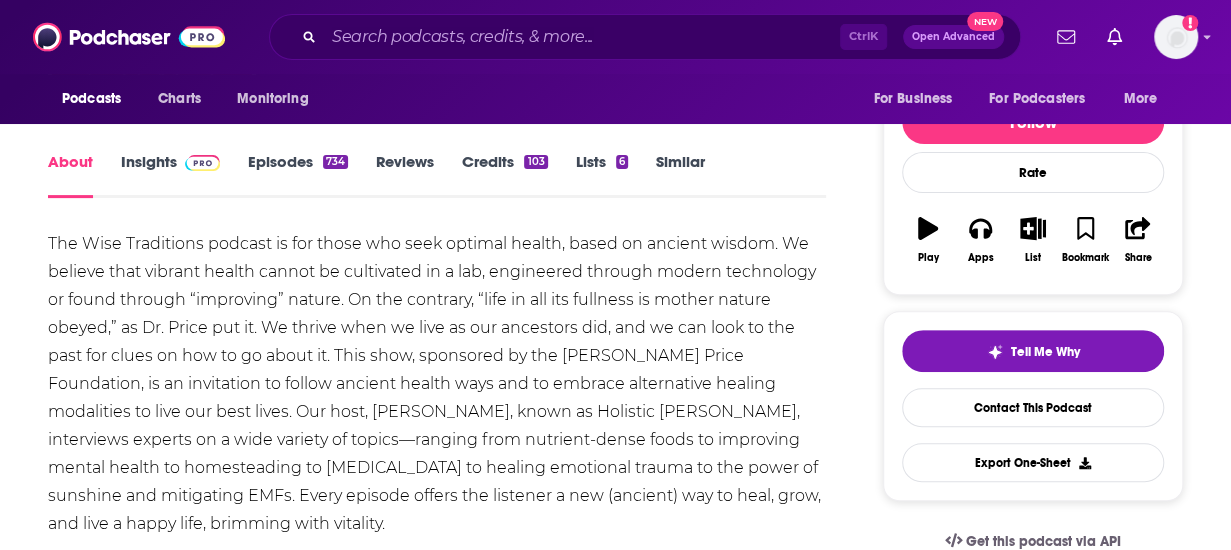 scroll, scrollTop: 230, scrollLeft: 0, axis: vertical 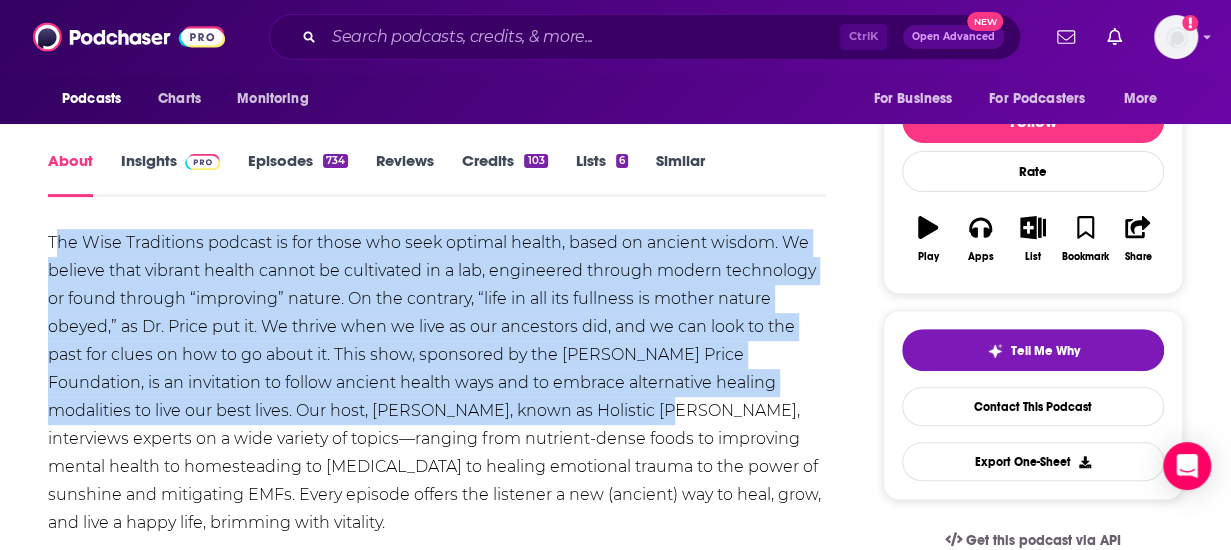 drag, startPoint x: 54, startPoint y: 238, endPoint x: 504, endPoint y: 401, distance: 478.61154 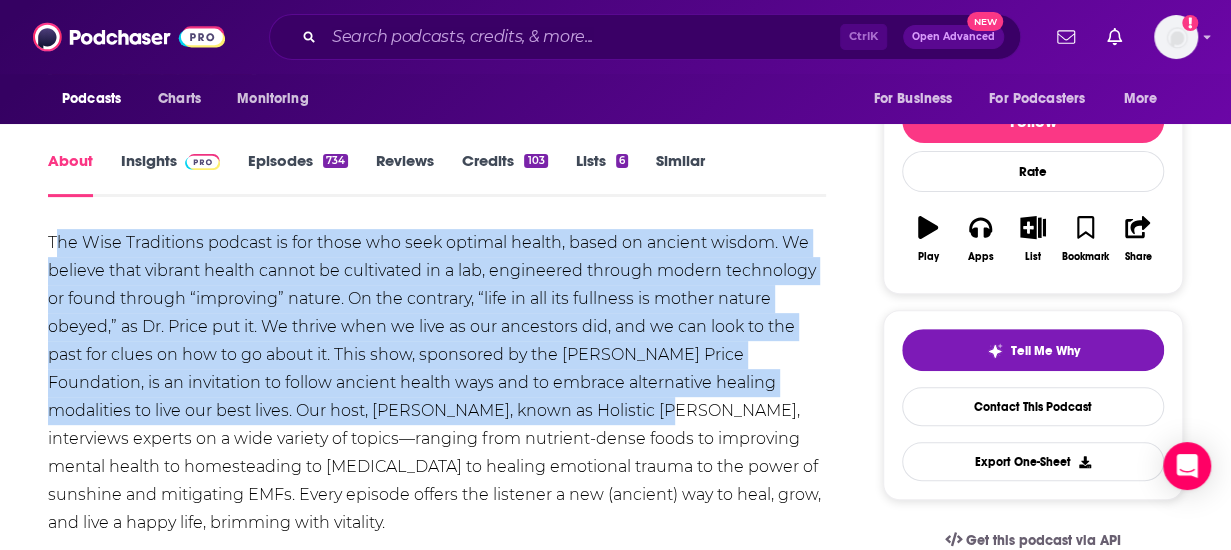 click on "The Wise Traditions podcast is for those who seek optimal health, based on ancient wisdom. We believe that vibrant health cannot be cultivated in a lab, engineered through modern technology or found through “improving” nature. On the contrary, “life in all its fullness is mother nature obeyed,” as Dr. Price put it. We thrive when we live as our ancestors did, and we can look to the past for clues on how to go about it. This show, sponsored by the [PERSON_NAME] Price Foundation, is an invitation to follow ancient health ways and to embrace alternative healing modalities to live our best lives. Our host, [PERSON_NAME], known as Holistic [PERSON_NAME], interviews experts on a wide variety of topics—ranging from nutrient-dense foods to improving mental health to homesteading to [MEDICAL_DATA] to healing emotional trauma to the power of sunshine and mitigating EMFs. Every episode offers the listener a new (ancient) way to heal, grow, and live a happy life, brimming with vitality." at bounding box center (437, 383) 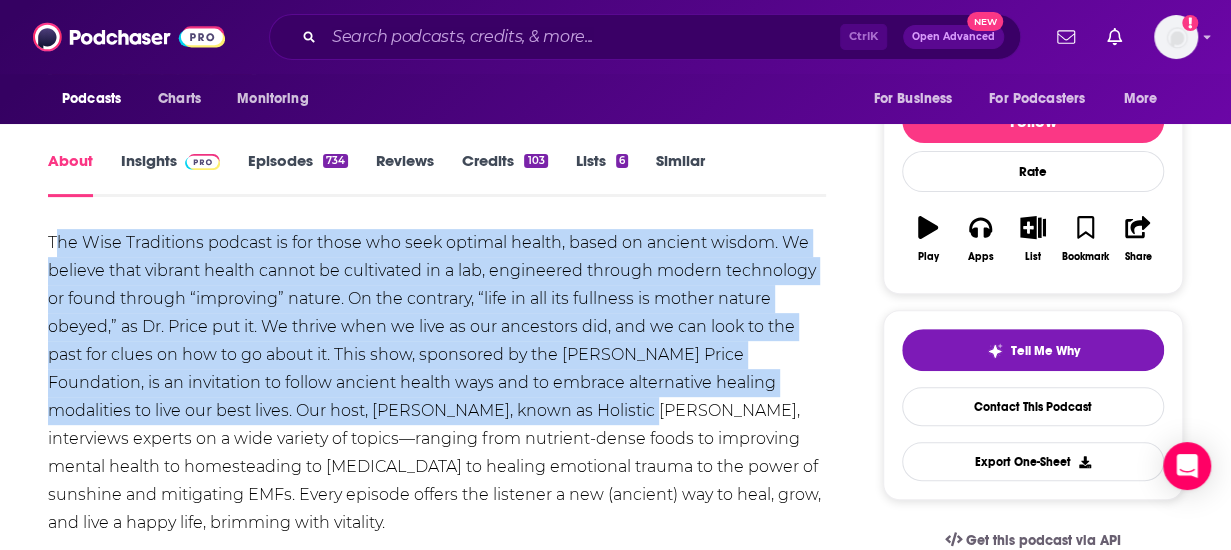 click on "The Wise Traditions podcast is for those who seek optimal health, based on ancient wisdom. We believe that vibrant health cannot be cultivated in a lab, engineered through modern technology or found through “improving” nature. On the contrary, “life in all its fullness is mother nature obeyed,” as Dr. Price put it. We thrive when we live as our ancestors did, and we can look to the past for clues on how to go about it. This show, sponsored by the [PERSON_NAME] Price Foundation, is an invitation to follow ancient health ways and to embrace alternative healing modalities to live our best lives. Our host, [PERSON_NAME], known as Holistic [PERSON_NAME], interviews experts on a wide variety of topics—ranging from nutrient-dense foods to improving mental health to homesteading to [MEDICAL_DATA] to healing emotional trauma to the power of sunshine and mitigating EMFs. Every episode offers the listener a new (ancient) way to heal, grow, and live a happy life, brimming with vitality." at bounding box center [437, 383] 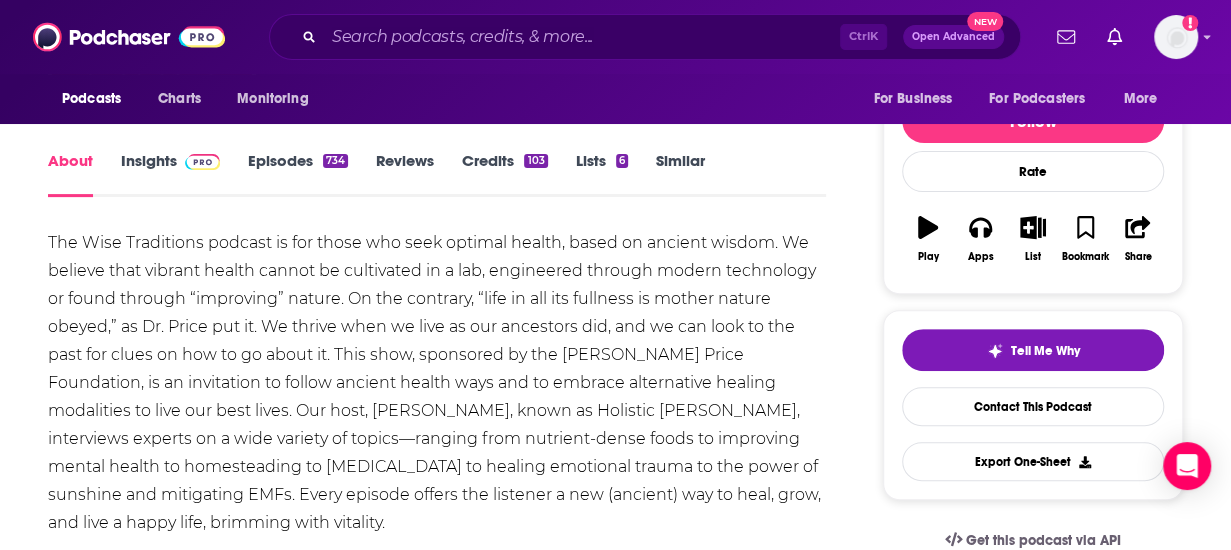 click on "The Wise Traditions podcast is for those who seek optimal health, based on ancient wisdom. We believe that vibrant health cannot be cultivated in a lab, engineered through modern technology or found through “improving” nature. On the contrary, “life in all its fullness is mother nature obeyed,” as Dr. Price put it. We thrive when we live as our ancestors did, and we can look to the past for clues on how to go about it. This show, sponsored by the [PERSON_NAME] Price Foundation, is an invitation to follow ancient health ways and to embrace alternative healing modalities to live our best lives. Our host, [PERSON_NAME], known as Holistic [PERSON_NAME], interviews experts on a wide variety of topics—ranging from nutrient-dense foods to improving mental health to homesteading to [MEDICAL_DATA] to healing emotional trauma to the power of sunshine and mitigating EMFs. Every episode offers the listener a new (ancient) way to heal, grow, and live a happy life, brimming with vitality." at bounding box center (437, 383) 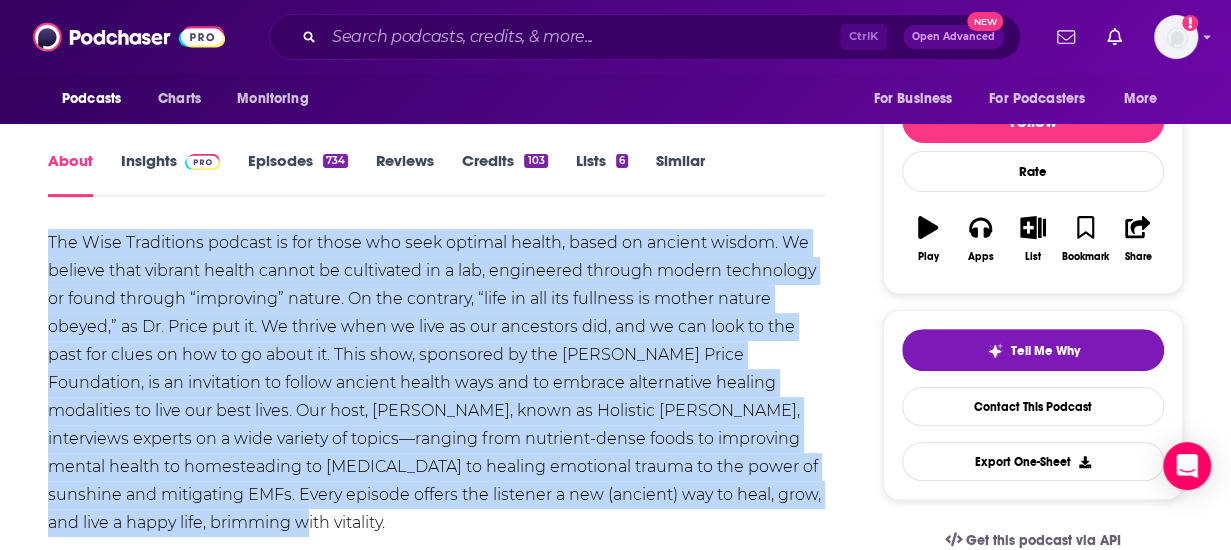 drag, startPoint x: 262, startPoint y: 513, endPoint x: 26, endPoint y: 253, distance: 351.1353 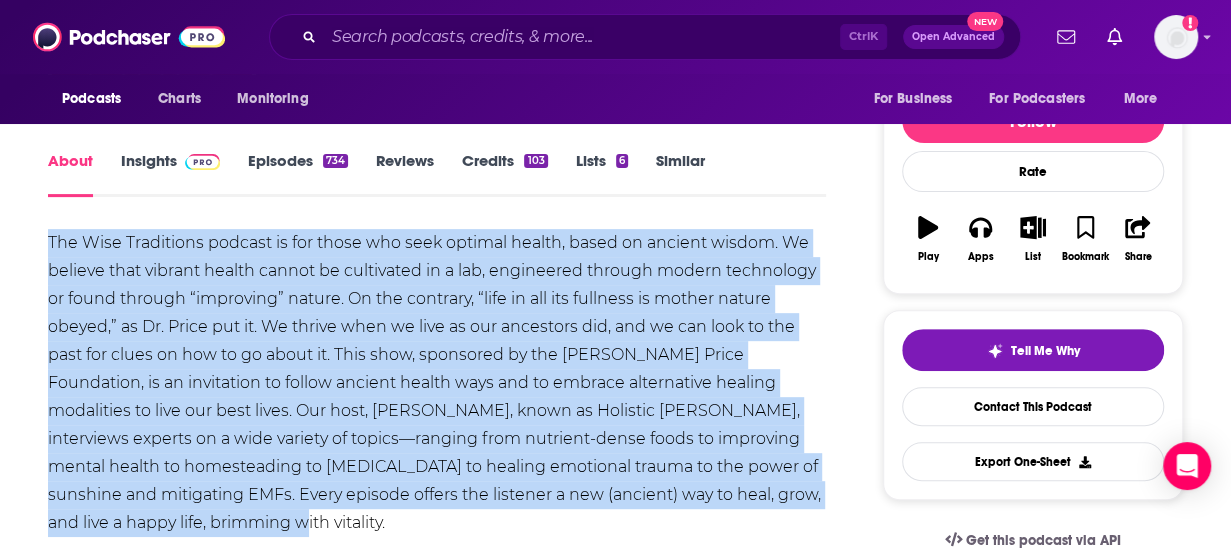 click on "About Insights Episodes 734 Reviews Credits 103 Lists 6 Similar Show Less Creators & Guests View All Add Creators Host [PERSON_NAME] 734 episodes Guest [PERSON_NAME] 1 episode Guest [PERSON_NAME] [PERSON_NAME] 1 episode Guest Zen [PERSON_NAME] 1 episode Add Creators Recent Episodes View All 533: Can A Garden Help [PERSON_NAME] In Peace On Earth? With [PERSON_NAME] [DATE] 532: Why Getting [MEDICAL_DATA] is Like Playing Russian Roulette with Your Health with [PERSON_NAME] [DATE] 531: Obesity And Hopelessness: A Teen’s Story Of Processed [MEDICAL_DATA] And Its Consequences With [PERSON_NAME] & [PERSON_NAME] [DATE] View All Episodes Podcast Reviews This podcast hasn't been reviewed yet. You can  add a review   to show others what you thought. Mentioned In These Lists View All Add to a List Podcast List NEW LIST PLEASE WORK 2117   Podcasts 1 [DATE] Curated by [PERSON_NAME] Podcast List Dr. [PERSON_NAME] Wish List 12   Podcasts 0 [DATE] Curated by [PERSON_NAME] Podcast List Dadascope 83   Podcasts 0 [DATE] 734" at bounding box center (449, 1327) 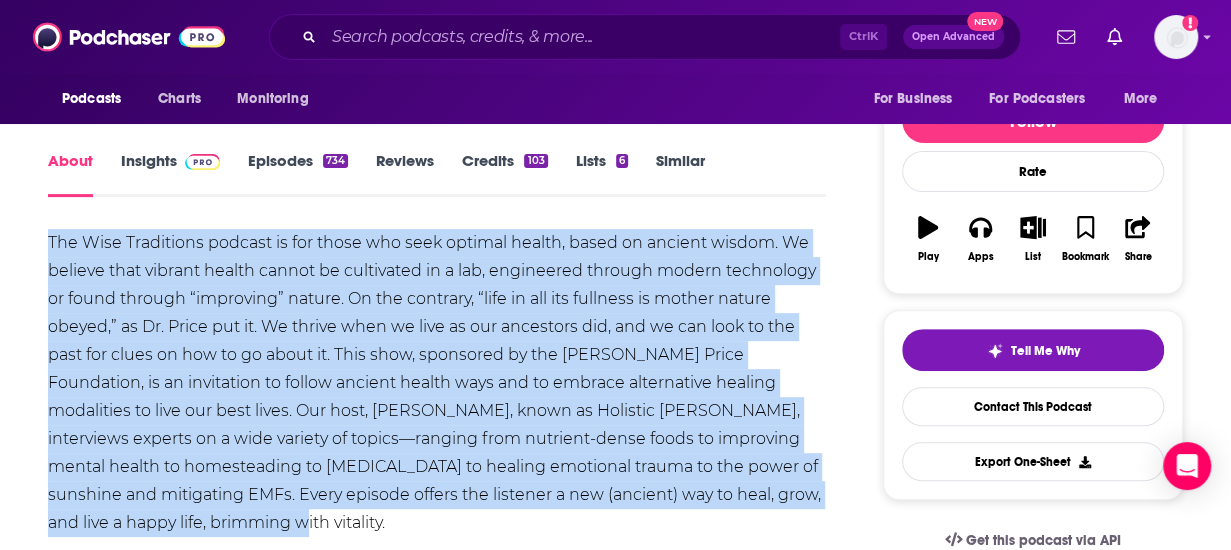 scroll, scrollTop: 0, scrollLeft: 0, axis: both 